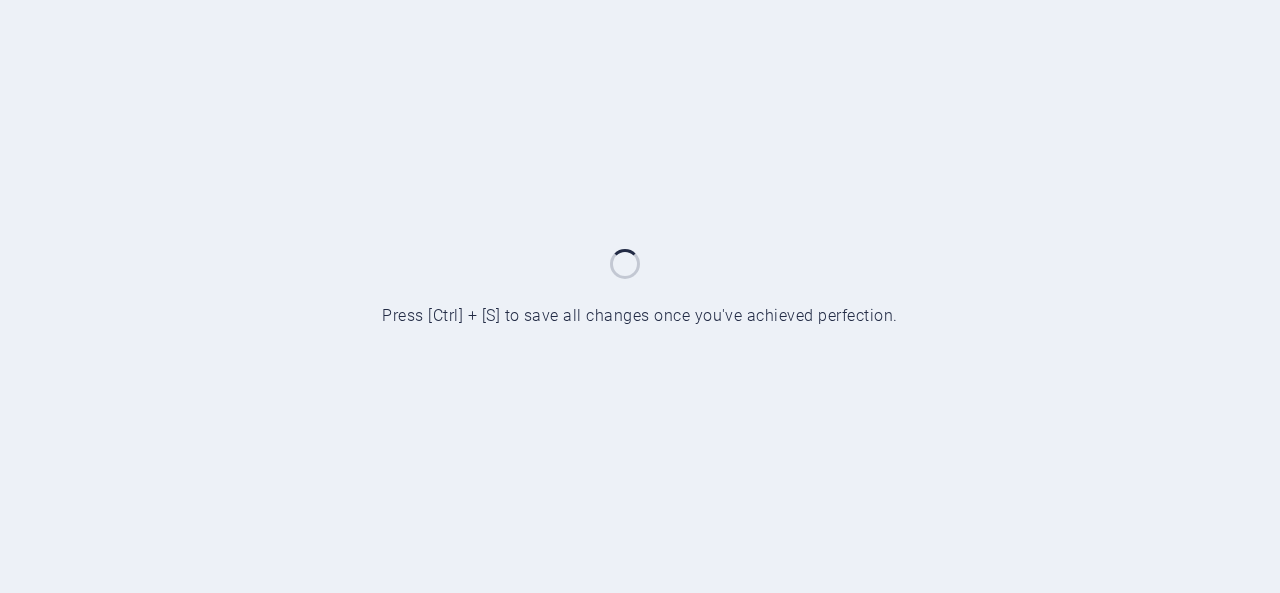 scroll, scrollTop: 0, scrollLeft: 0, axis: both 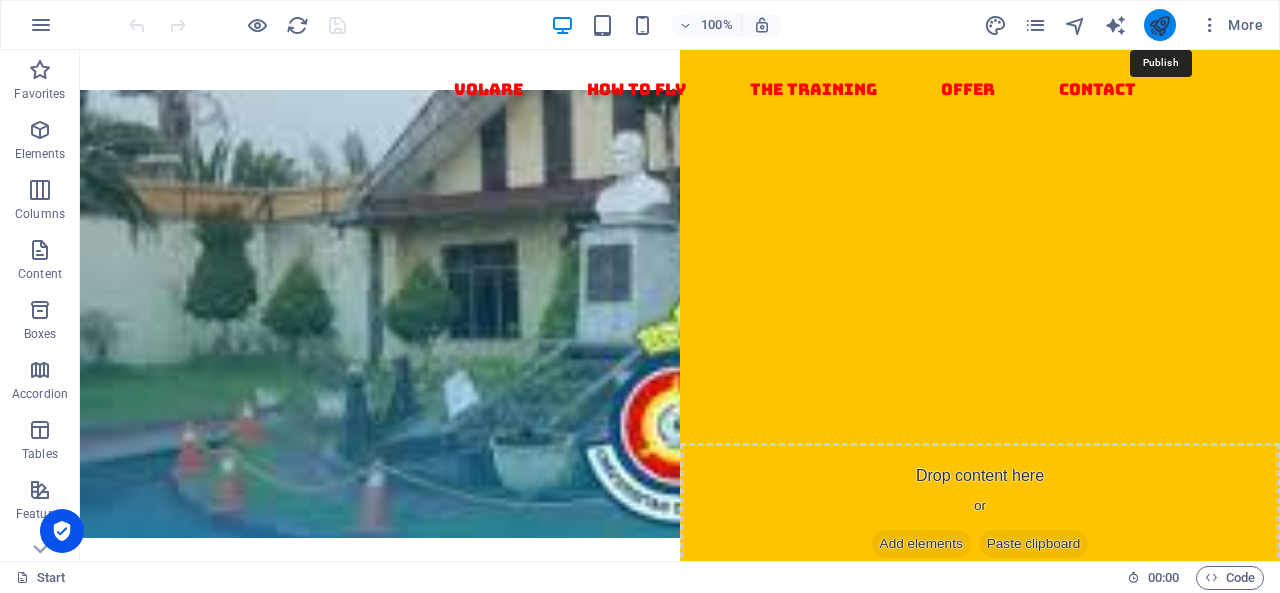 click at bounding box center [1159, 25] 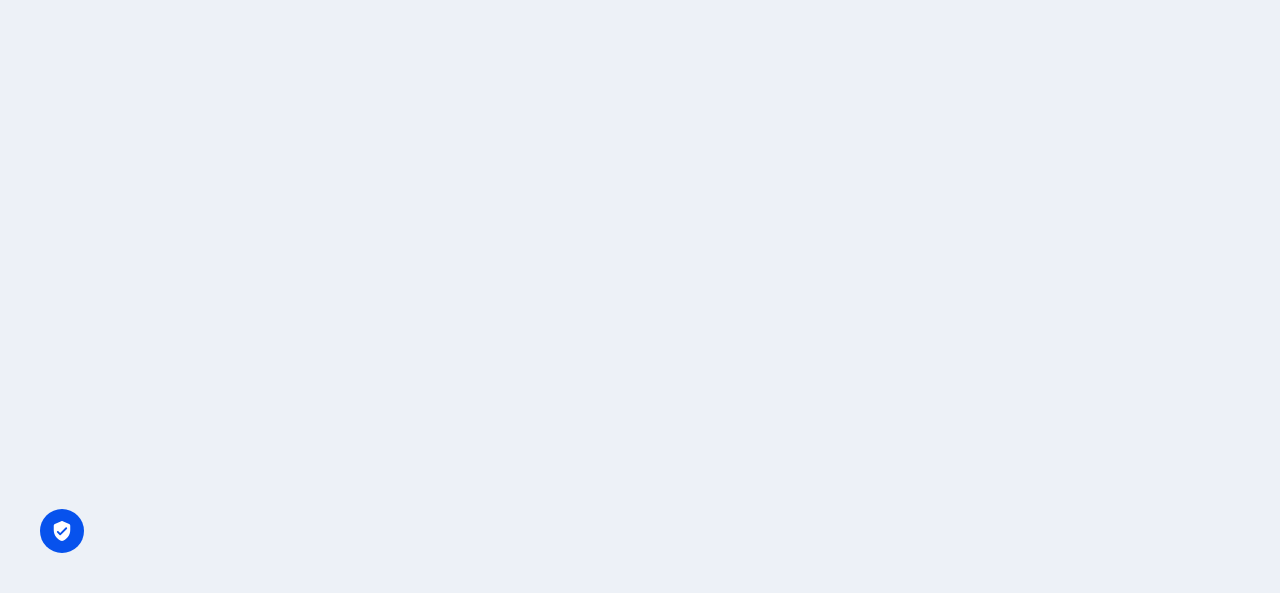 scroll, scrollTop: 0, scrollLeft: 0, axis: both 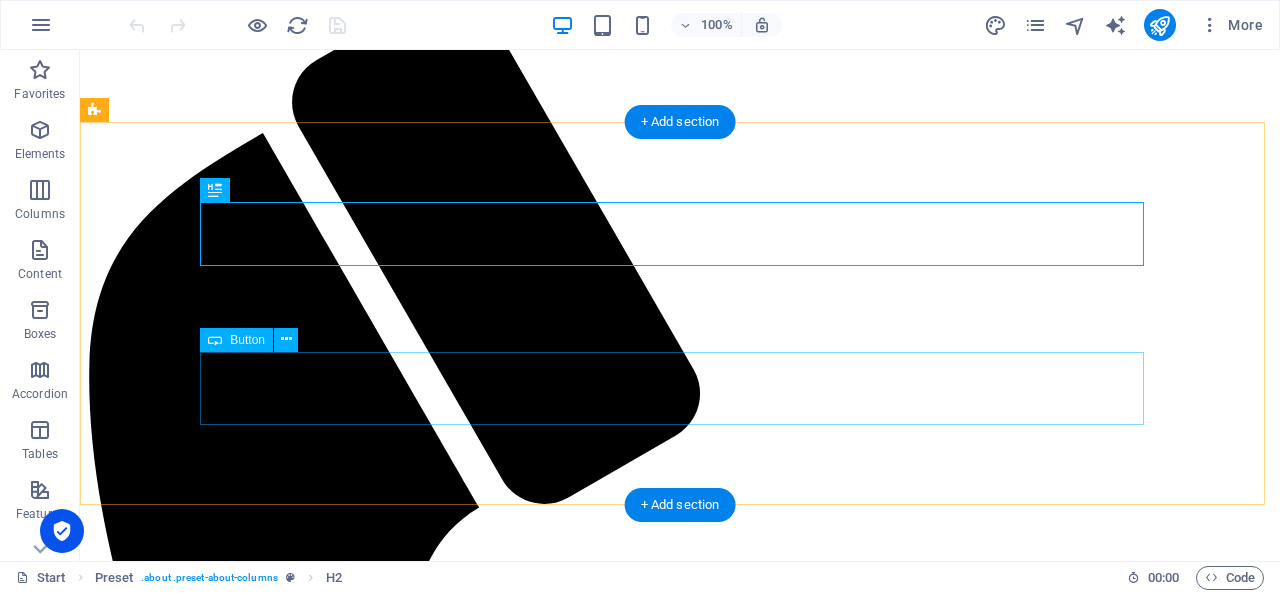 click on "More about the Training" at bounding box center [680, 2438] 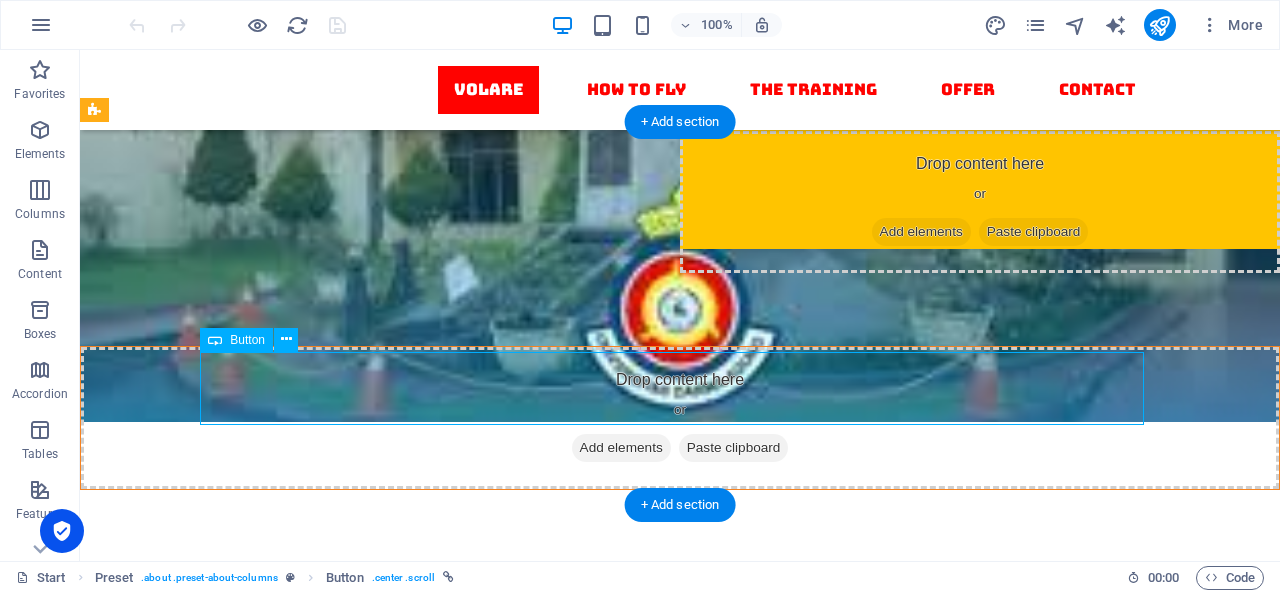 click on "More about the Training" at bounding box center [680, 837] 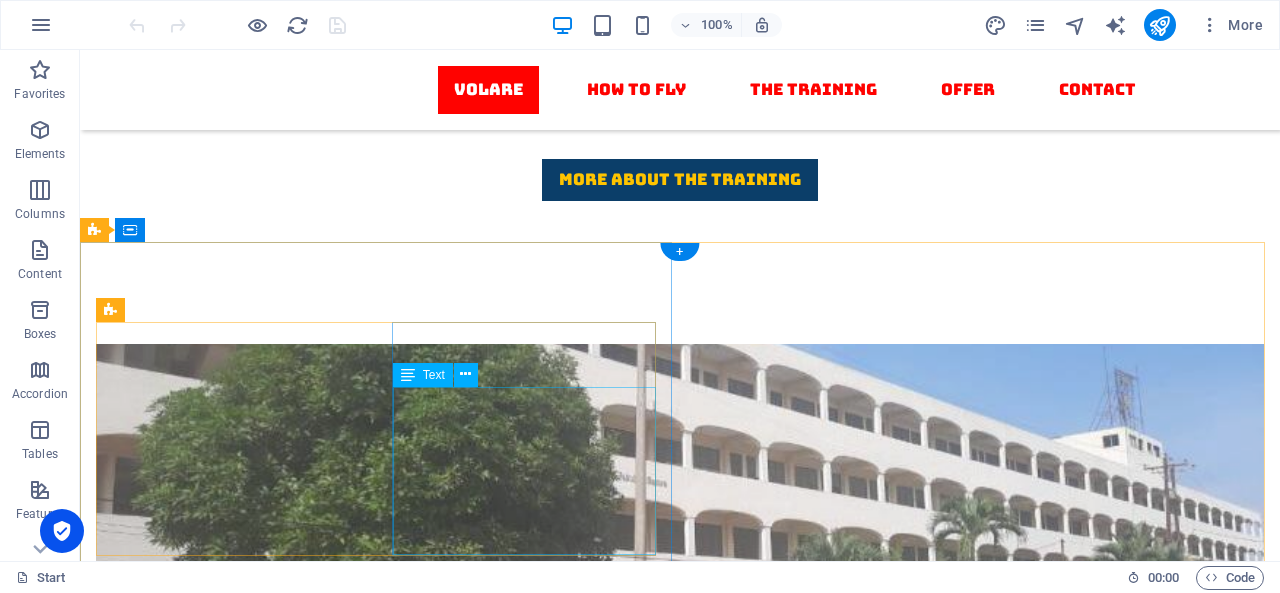 scroll, scrollTop: 1012, scrollLeft: 0, axis: vertical 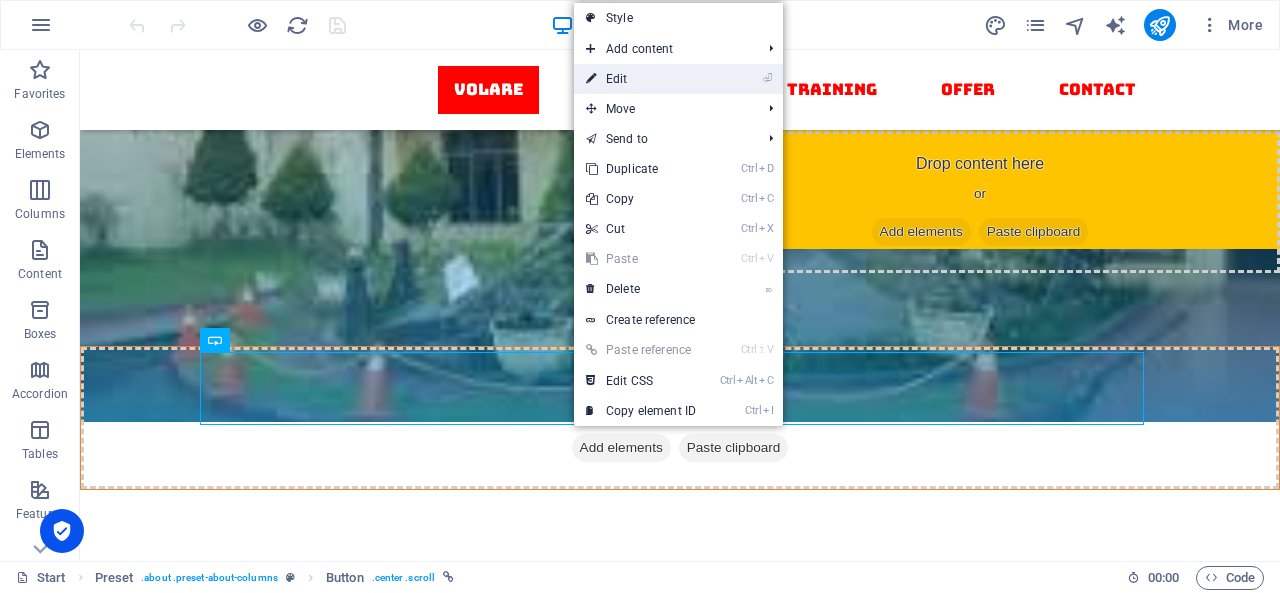 click on "⏎  Edit" at bounding box center (641, 79) 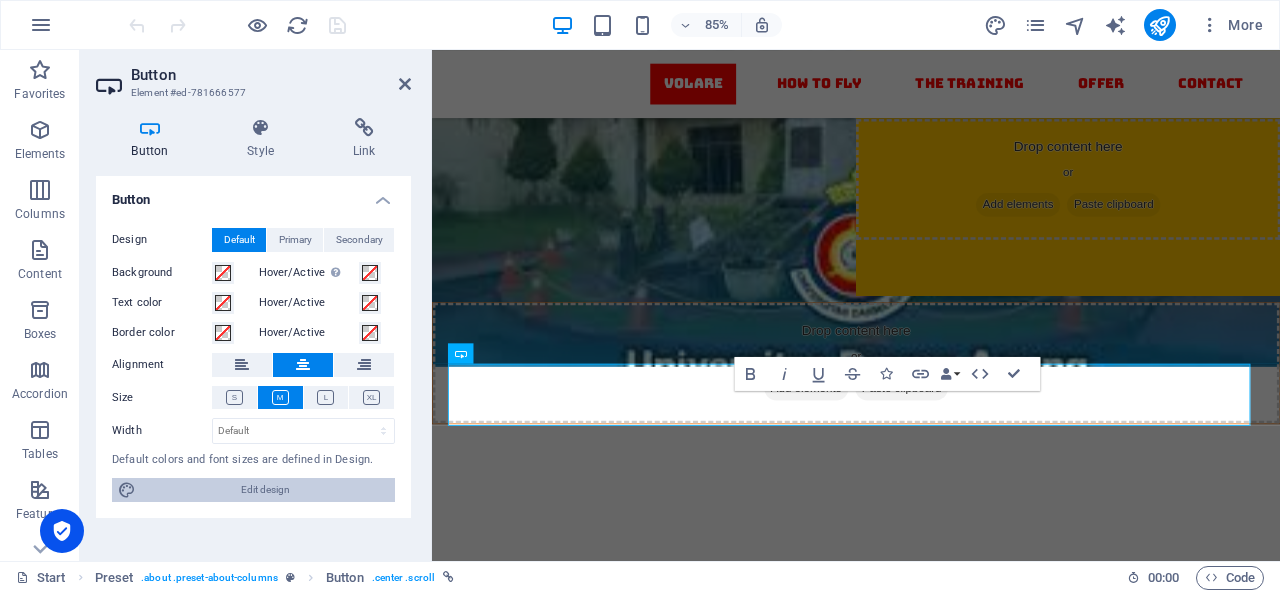 drag, startPoint x: 285, startPoint y: 487, endPoint x: 695, endPoint y: 968, distance: 632.0293 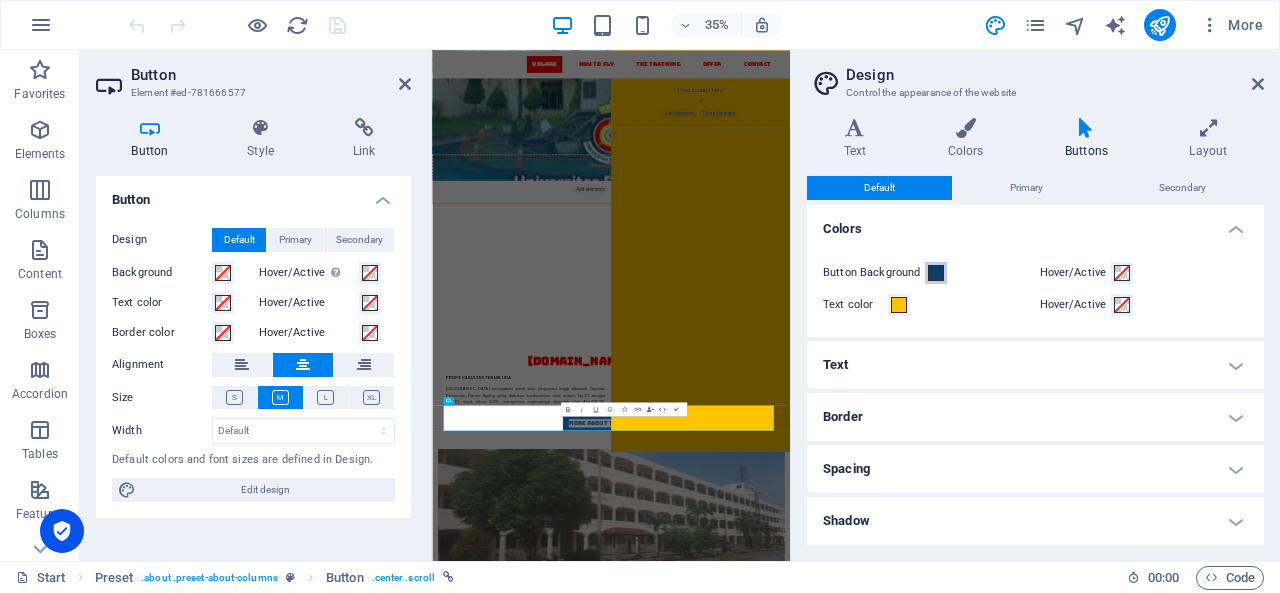 click on "Button Background" at bounding box center [936, 273] 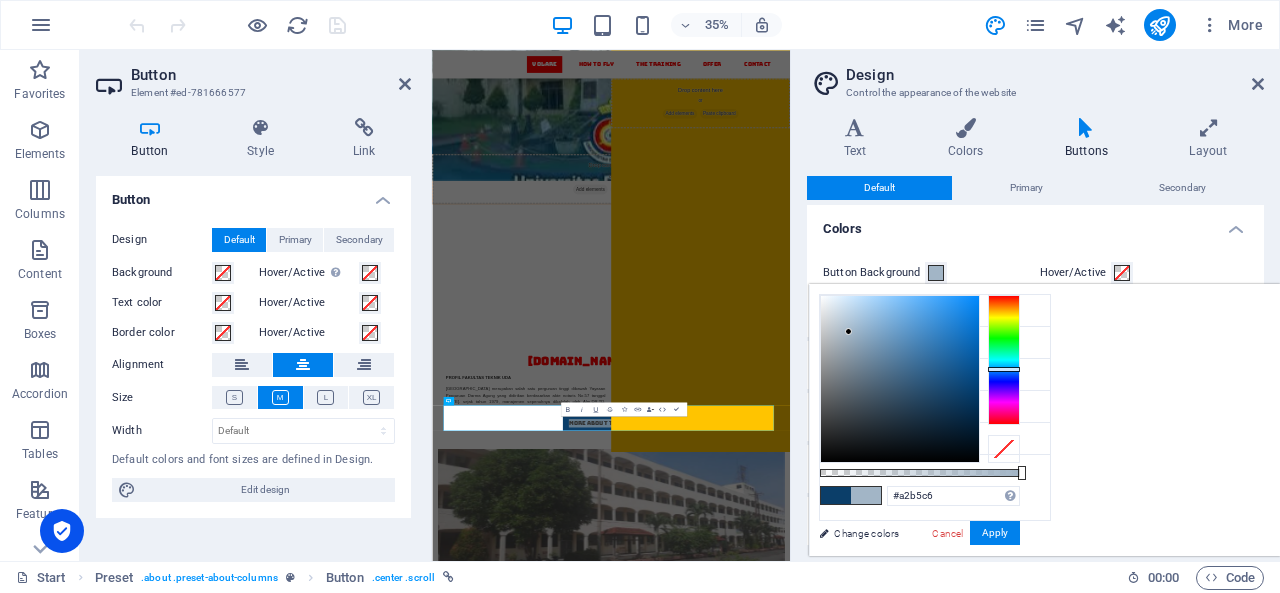 click at bounding box center [900, 379] 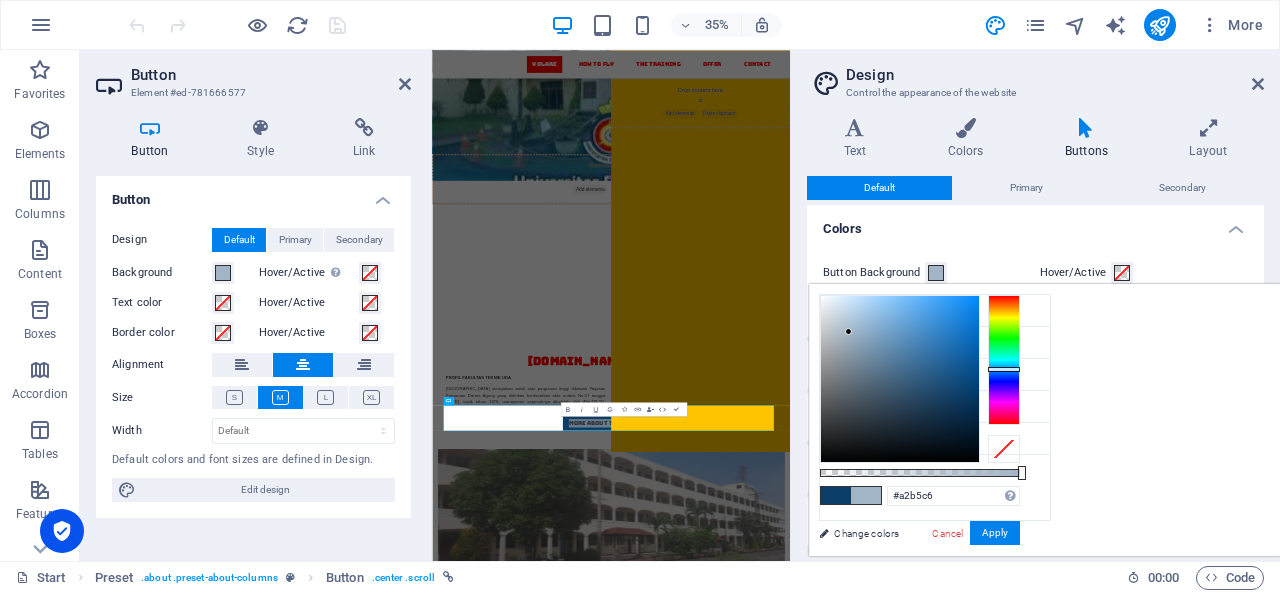type on "#a9b8c4" 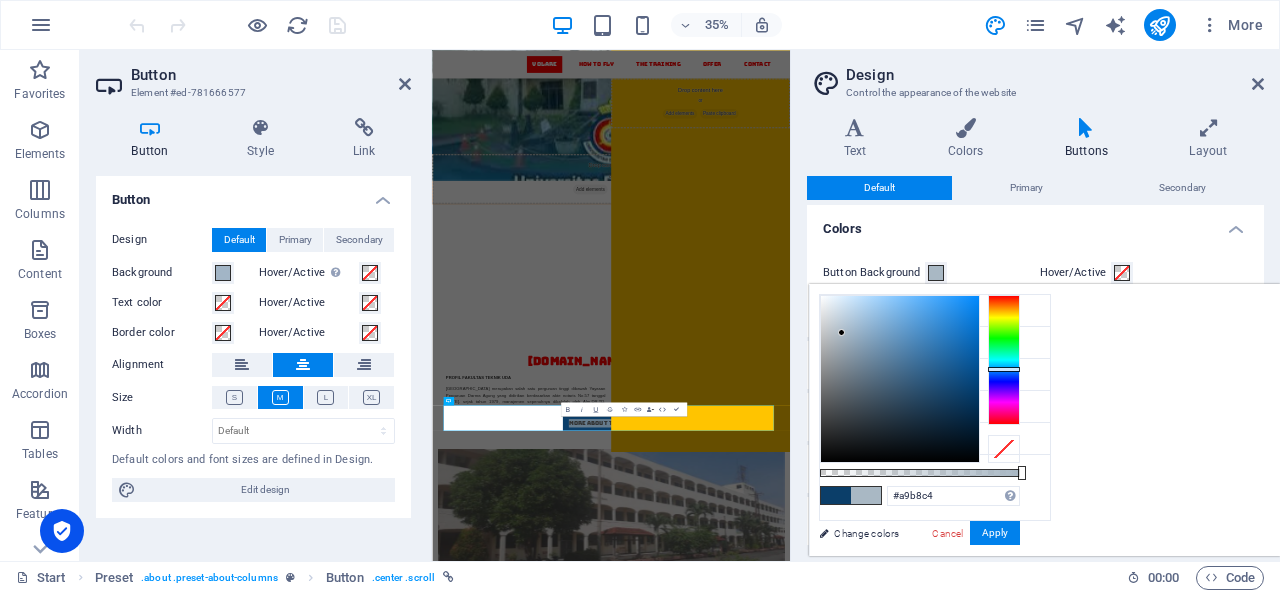 click at bounding box center (900, 379) 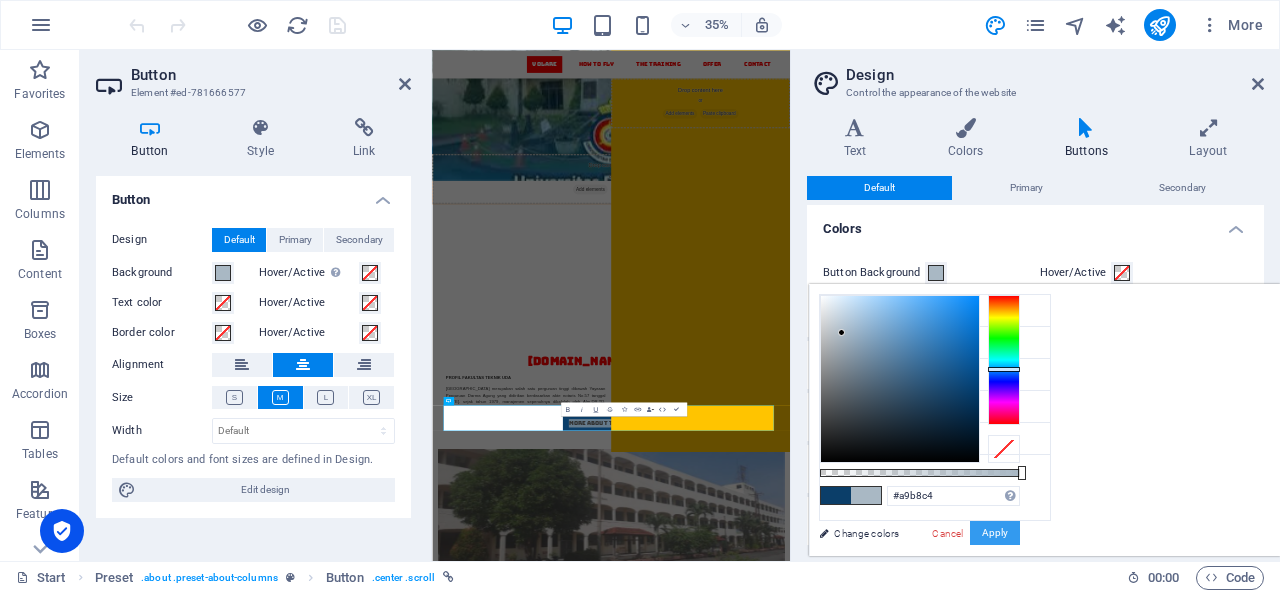 click on "Apply" at bounding box center [995, 533] 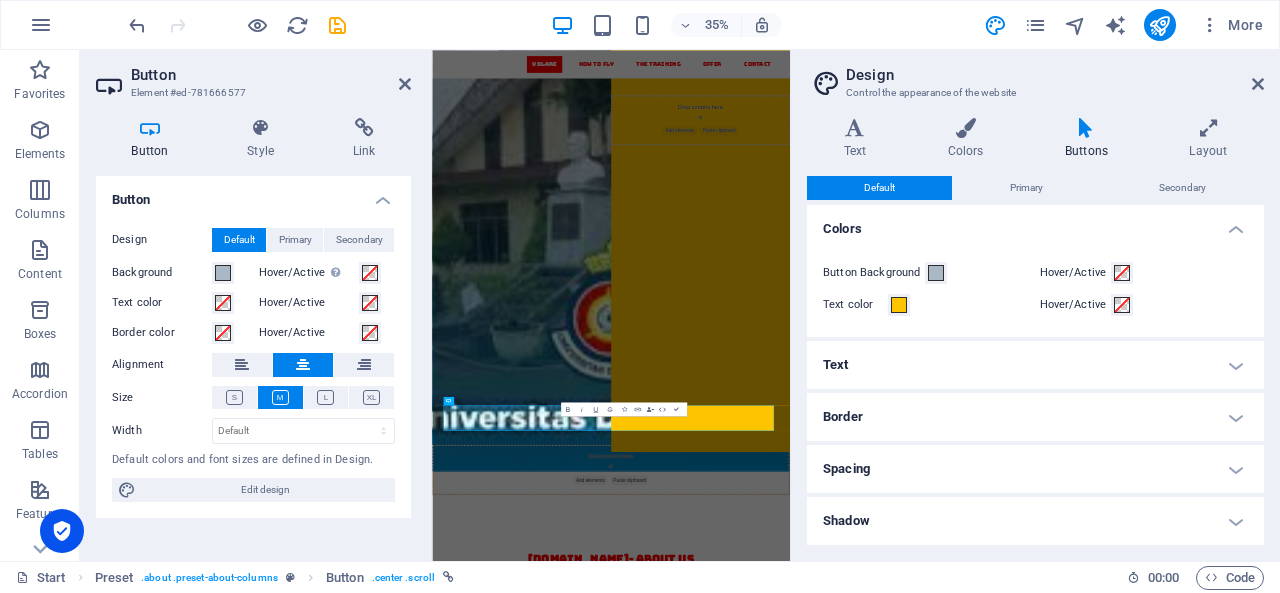 click at bounding box center (943, 613) 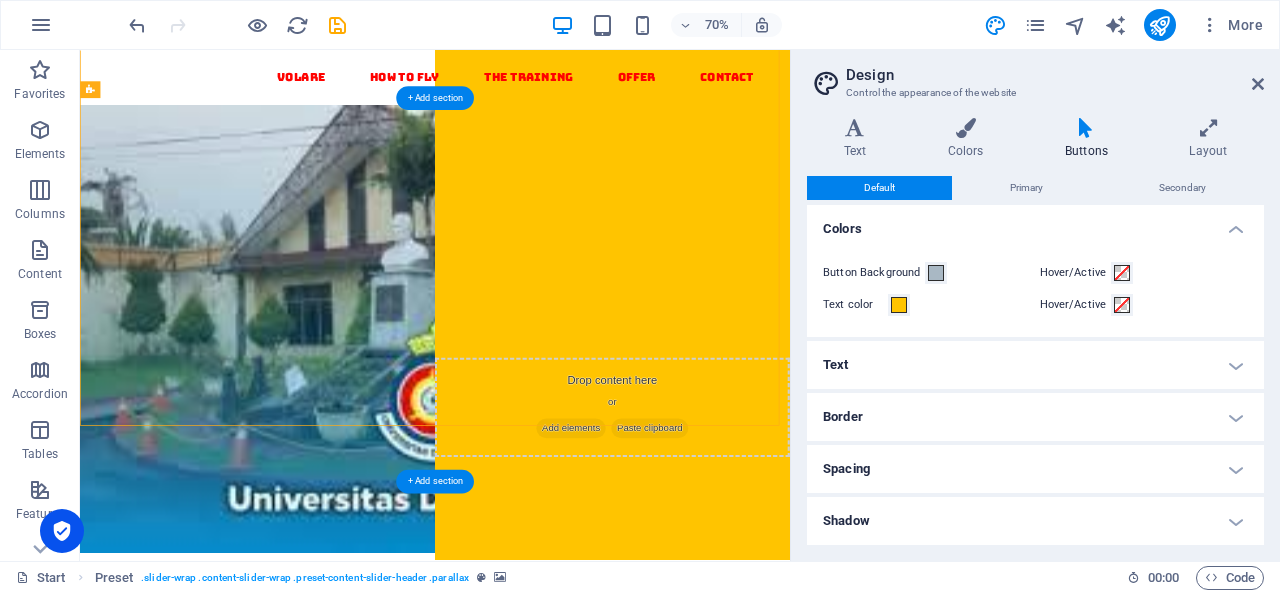 scroll, scrollTop: 0, scrollLeft: 0, axis: both 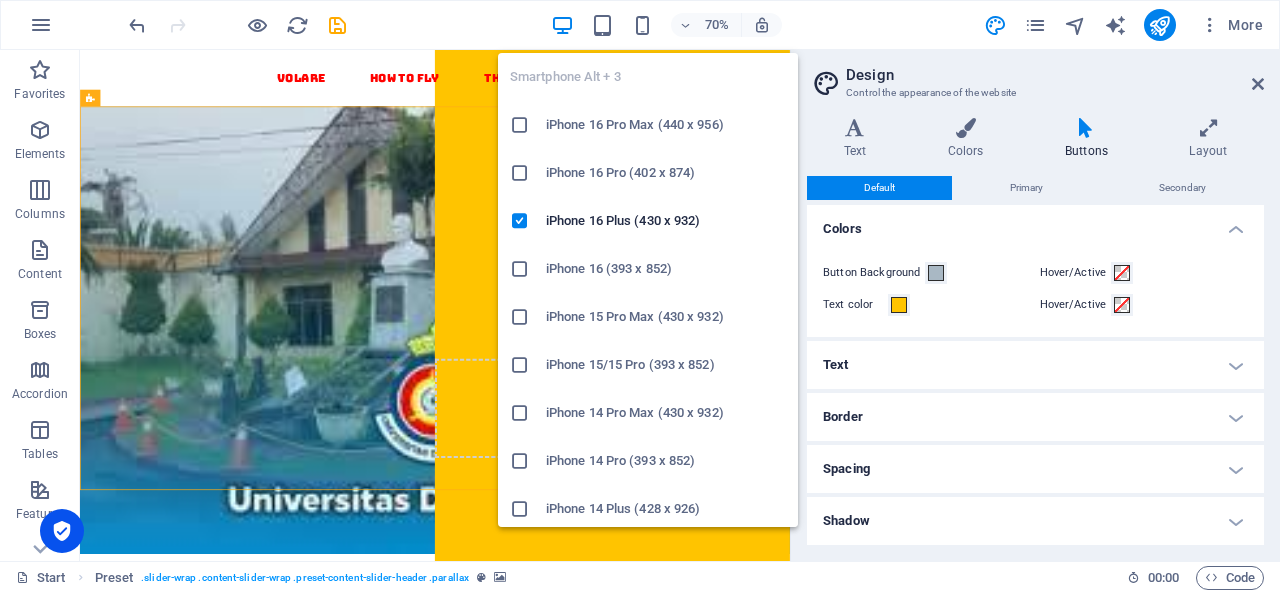 click on "Smartphone Alt + 3 iPhone 16 Pro Max (440 x 956) iPhone 16 Pro (402 x 874) iPhone 16 Plus (430 x 932) iPhone 16 (393 x 852) iPhone 15 Pro Max (430 x 932) iPhone 15/15 Pro (393 x 852) iPhone 14 Pro Max (430 x 932) iPhone 14 Pro (393 x 852) iPhone 14 Plus (428 x 926) iPhone 14 (390 x 844) iPhone 13 Pro Max (428 x 926) iPhone 13/13 Pro (390 x 844) iPhone 13 Mini (375 x 812) iPhone SE (2nd gen) (375 x 667) Galaxy S22/S23/S24 Ultra (384 x 824) Galaxy S22/S23/S24 Plus (384 x 832) Galaxy S22/S23/S24 (360 x 780) Galaxy S21 Ultra/Plus (384 x 854) Galaxy S21 (360 x 800) Galaxy S20 FE (412 x 914) Galaxy A32 (412 x 915) Pixel 9 Pro XL (428 x 926) Pixel 9/9 Pro (412 x 915) Pixel 8/8 Pro (412 x 732) Pixel 7/7 Pro (412 x 915) Pixel 6/6 Pro (412 x 915) Huawei P60 Pro (412 x 915) Huawei Mate 50 Pro (412 x 932) Huawei P50 Pro (412 x 915) Xiaomi 13 Pro (412 x 915) Xiaomi 12 Pro (412 x 915) Xiaomi Redmi Note 12 Pro (412 x 915)" at bounding box center [648, 282] 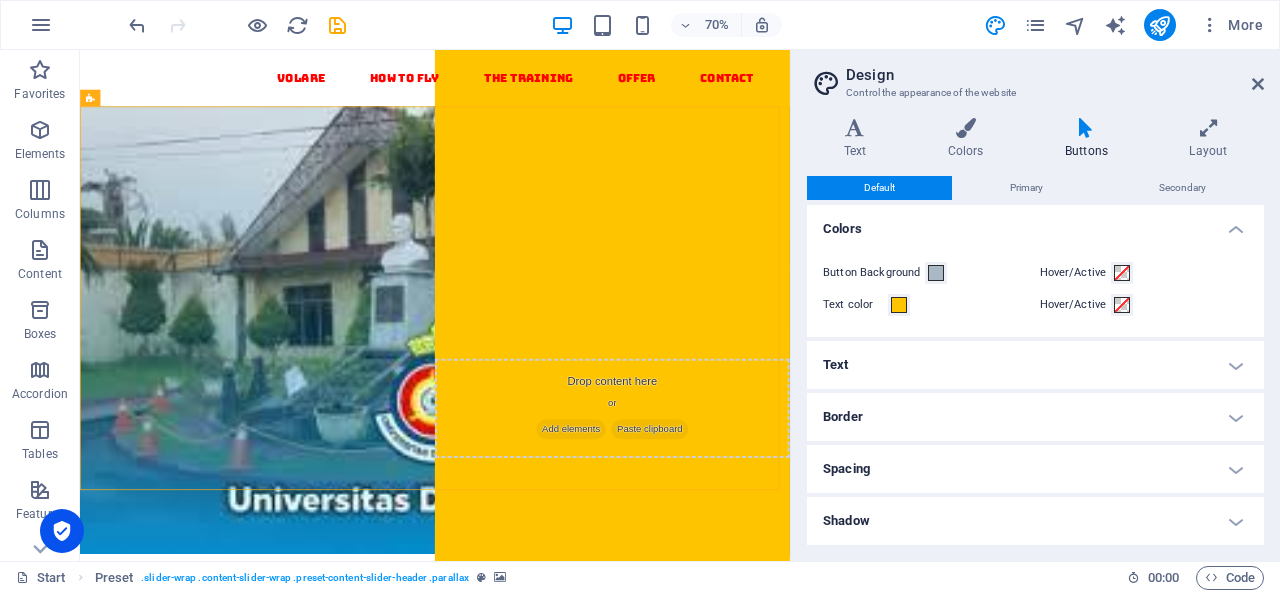 click on "More" at bounding box center (1127, 25) 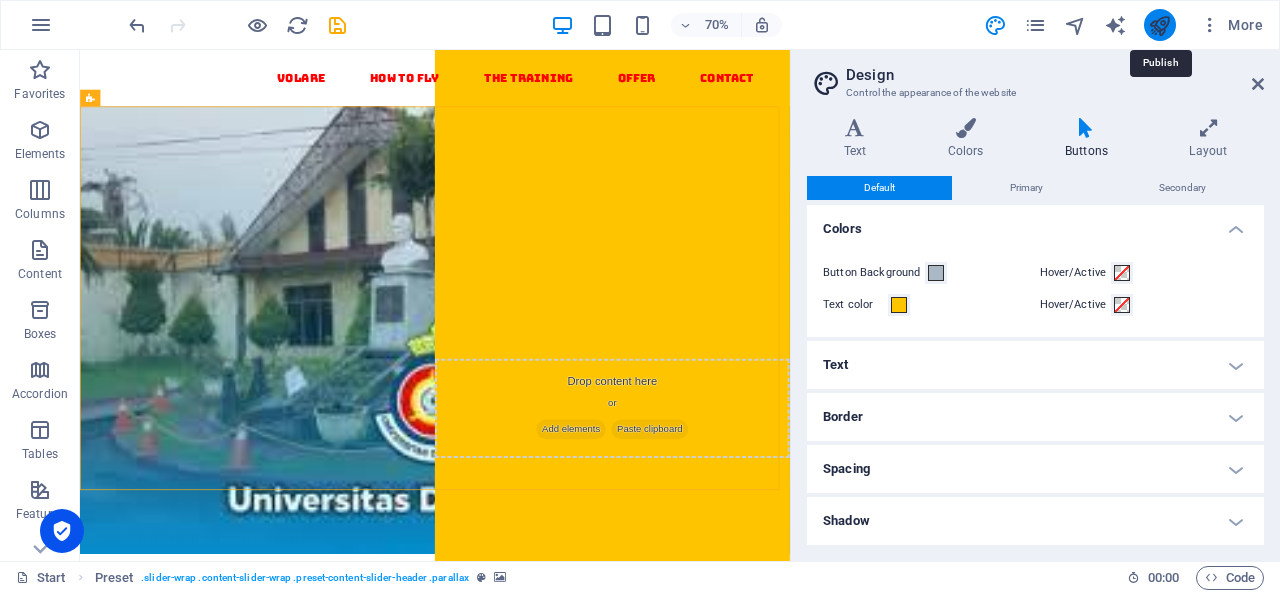 click at bounding box center (1159, 25) 